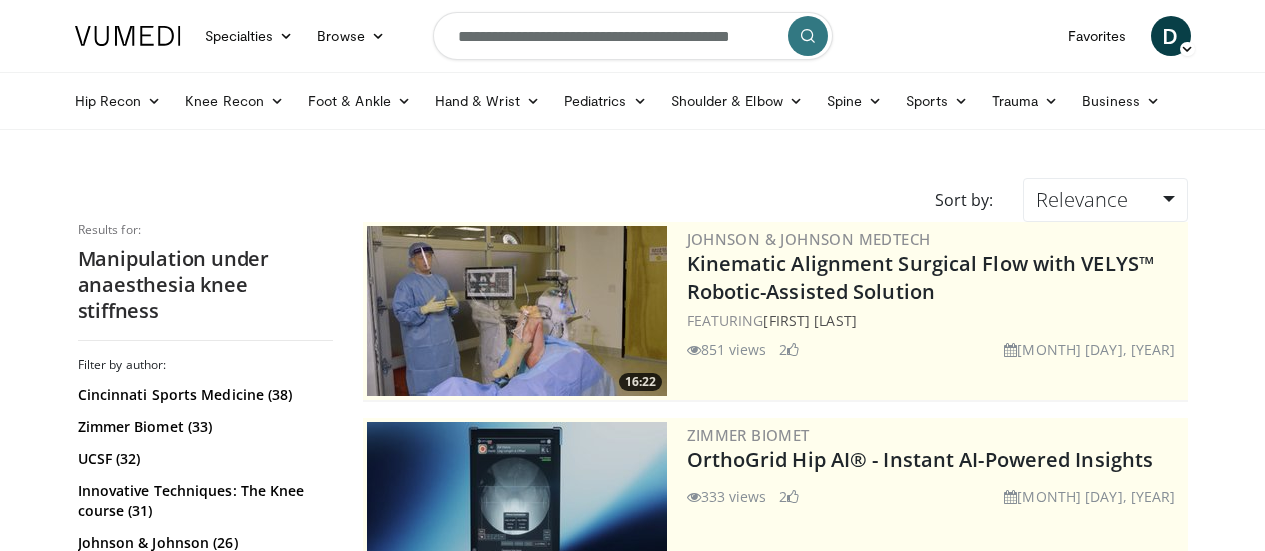 scroll, scrollTop: 0, scrollLeft: 0, axis: both 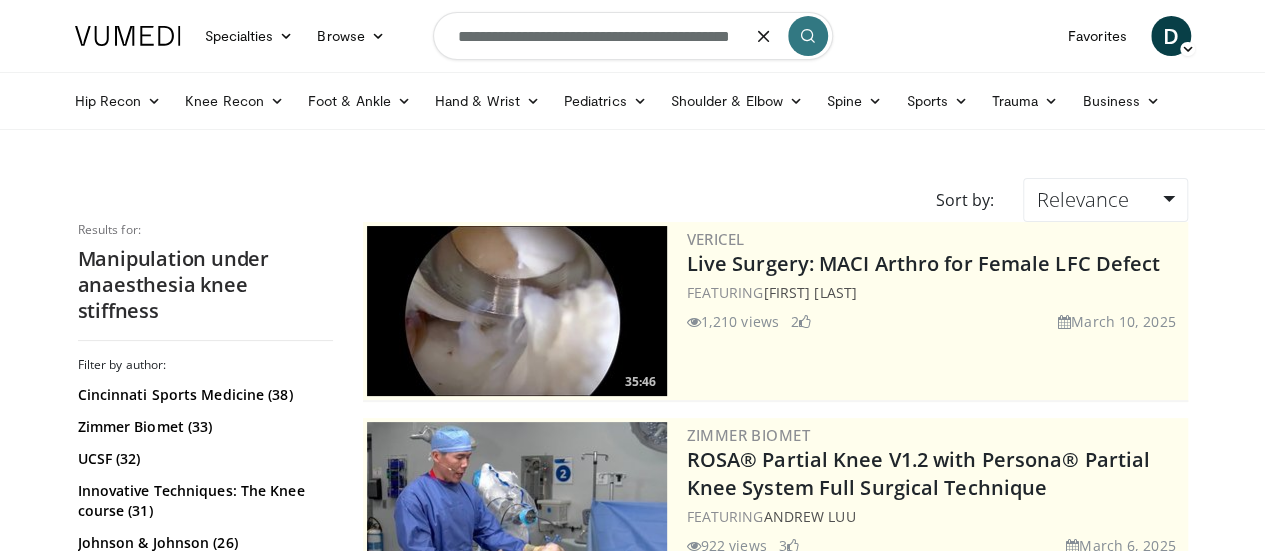 click on "**********" at bounding box center [633, 36] 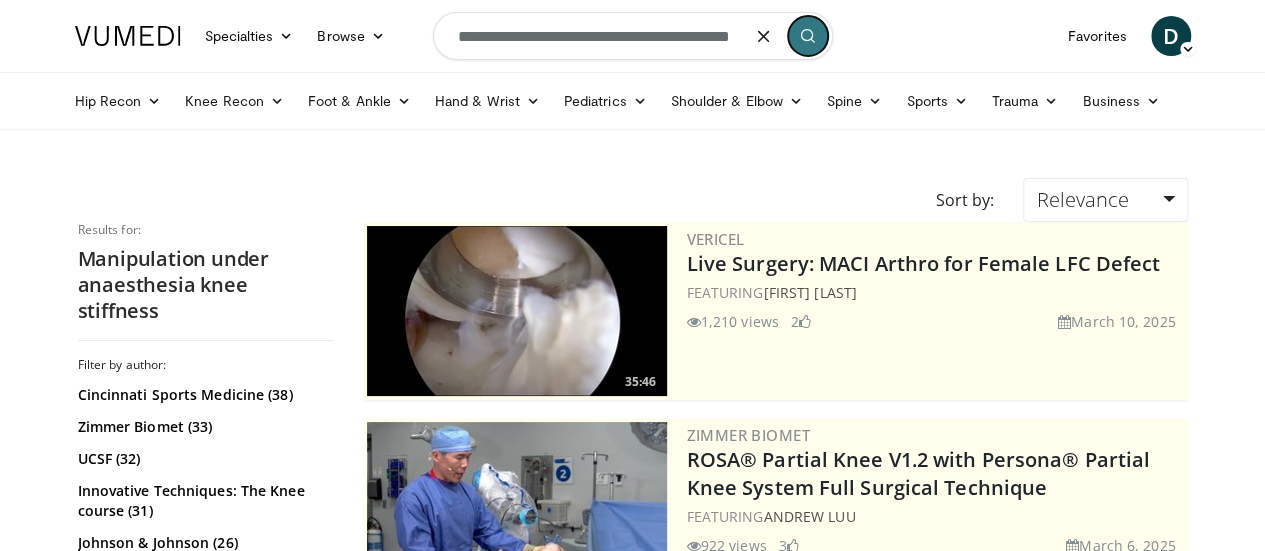 scroll, scrollTop: 0, scrollLeft: 0, axis: both 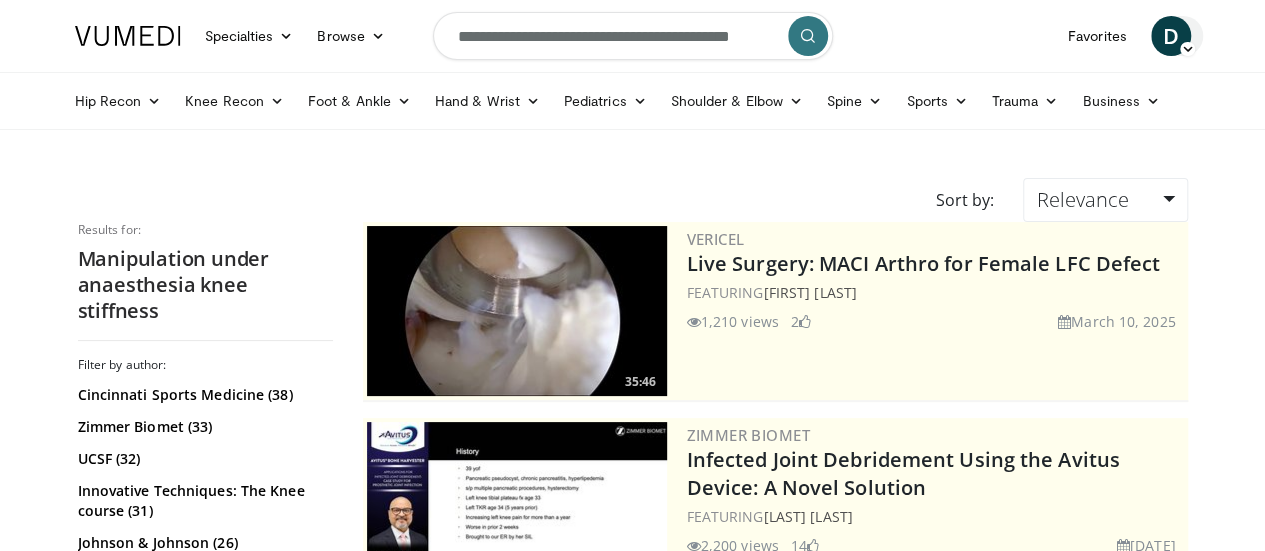 click on "D" at bounding box center (1171, 36) 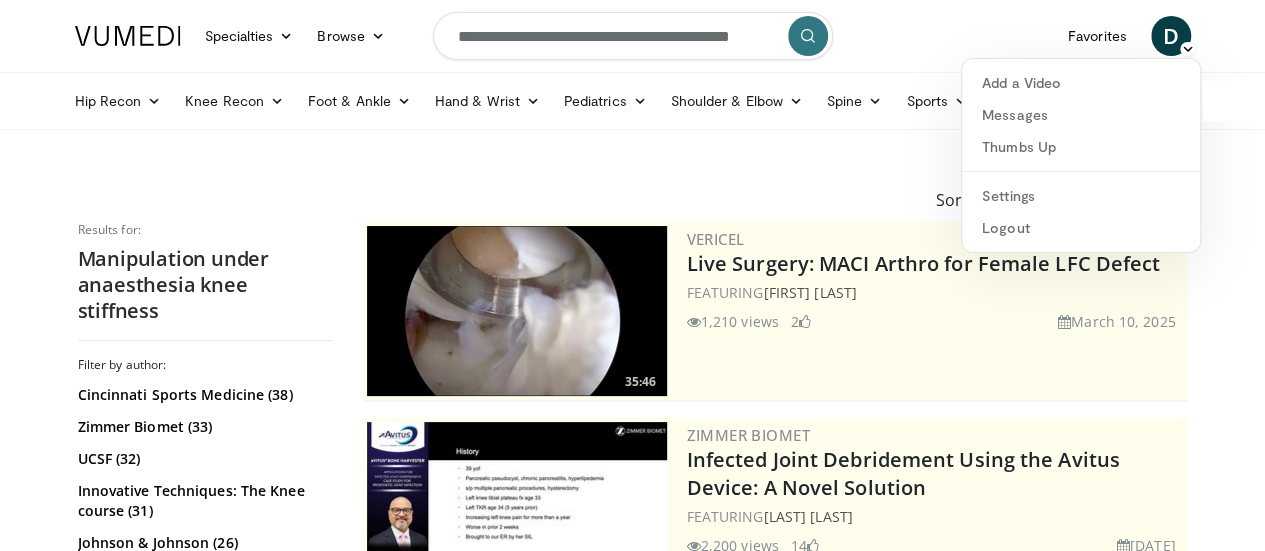 click on "Specialties
Adult & Family Medicine
Allergy, Asthma, Immunology
Anesthesiology
Cardiology
Dental
Dermatology
Endocrinology
Gastroenterology & Hepatology
General Surgery
Hematology & Oncology
Infectious Disease
Nephrology
Neurology
Neurosurgery
Obstetrics & Gynecology
Ophthalmology
Oral Maxillofacial
Orthopaedics
Otolaryngology
Pediatrics
Plastic Surgery
Podiatry
Psychiatry
Pulmonology
Radiation Oncology
Radiology
Rheumatology
Urology
Browse
D" at bounding box center [633, 36] 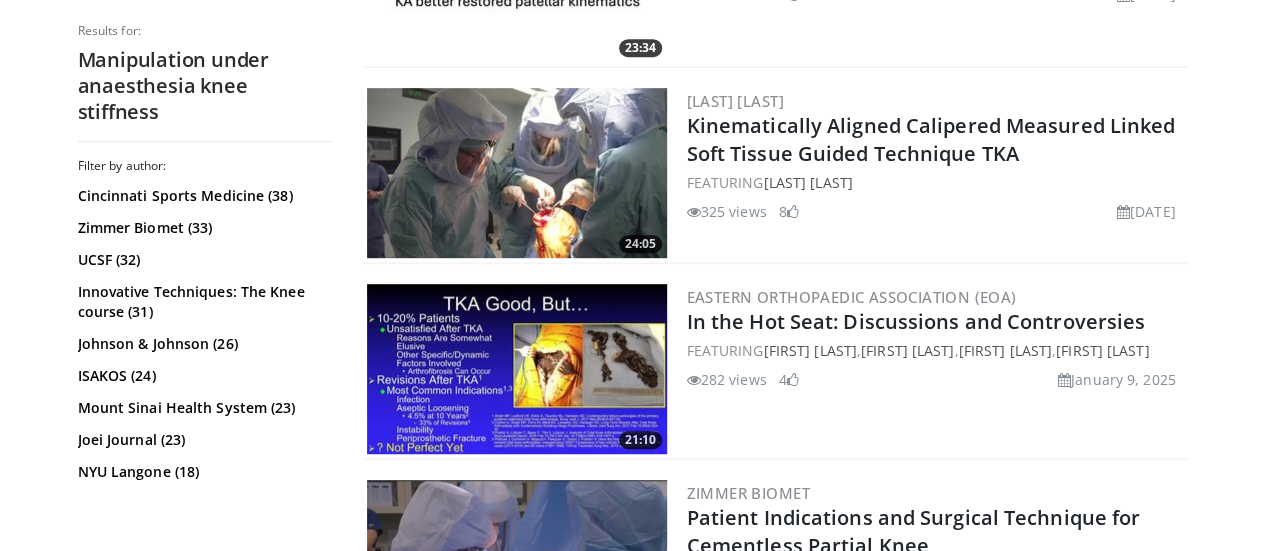 scroll, scrollTop: 4150, scrollLeft: 0, axis: vertical 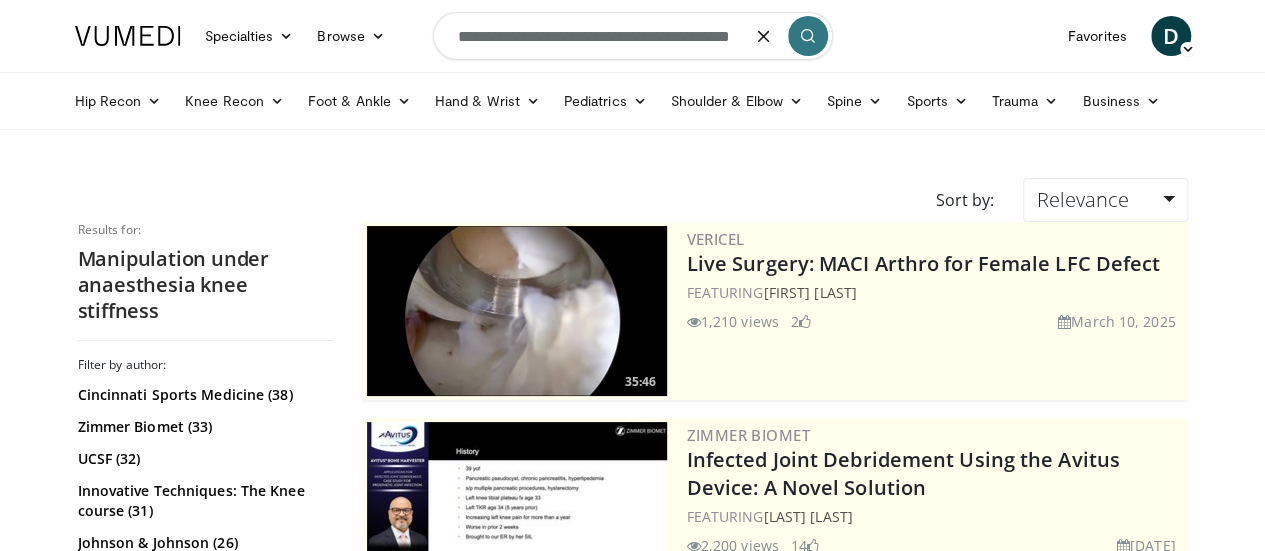 click on "**********" at bounding box center (633, 36) 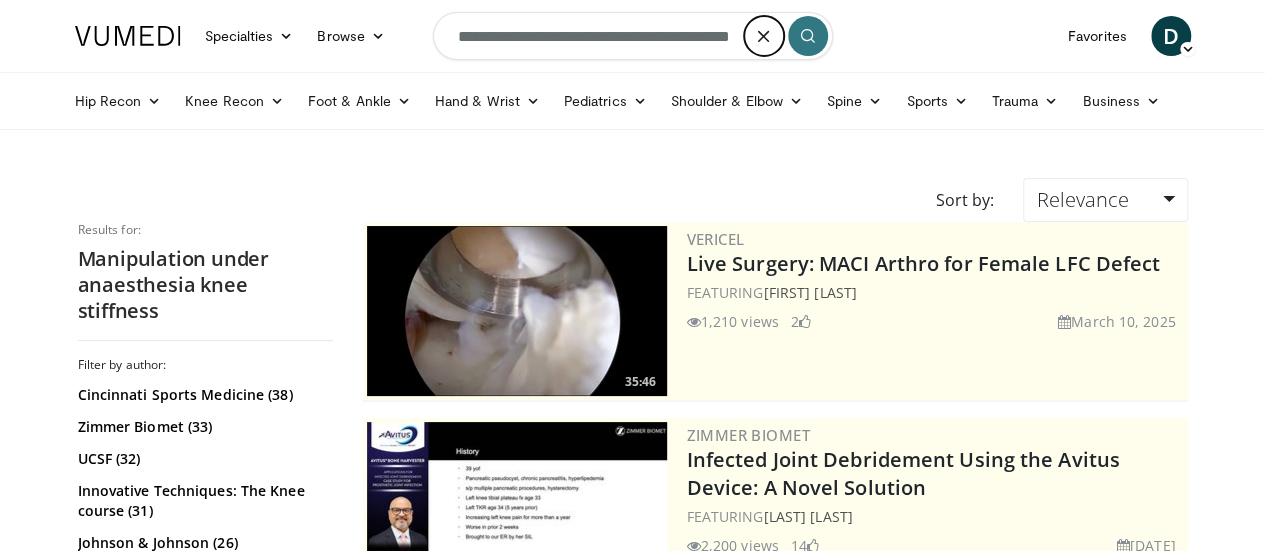 click at bounding box center (764, 36) 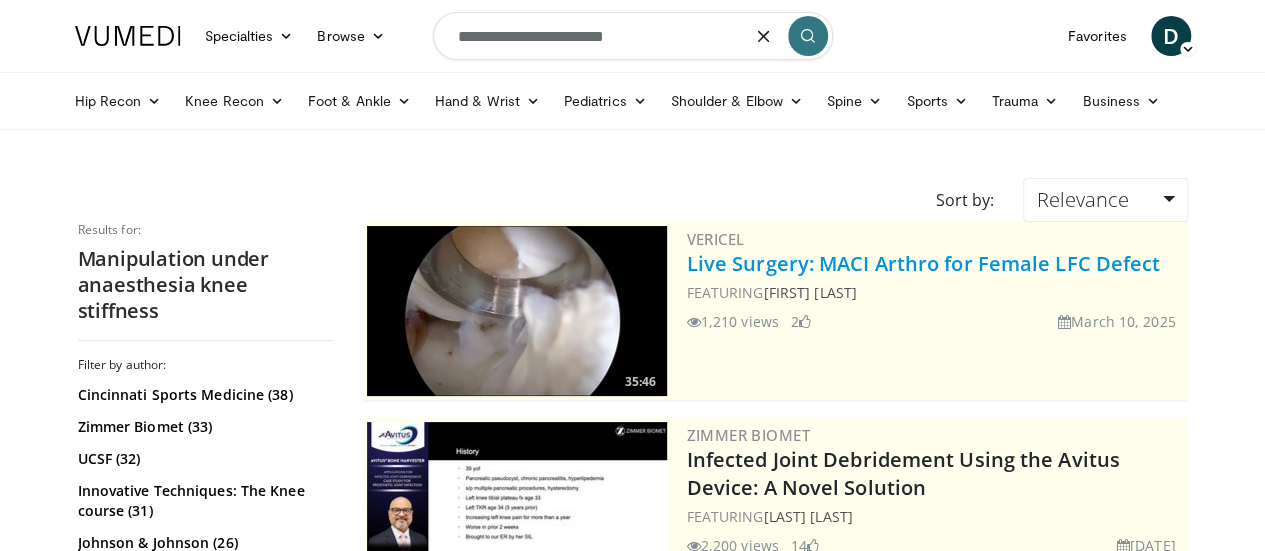 type on "**********" 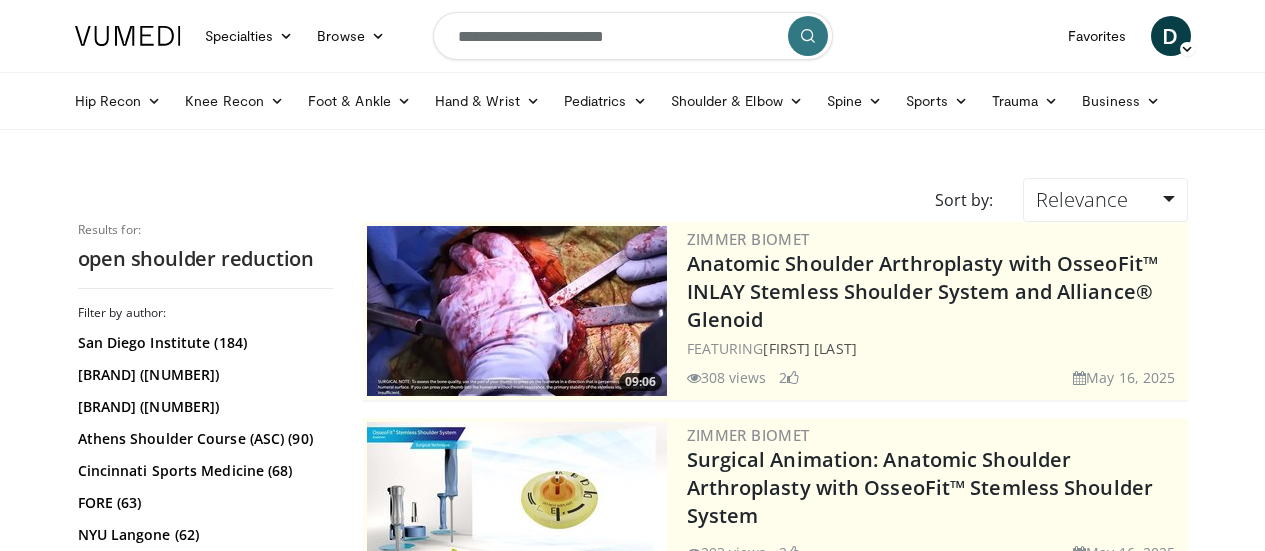 scroll, scrollTop: 0, scrollLeft: 0, axis: both 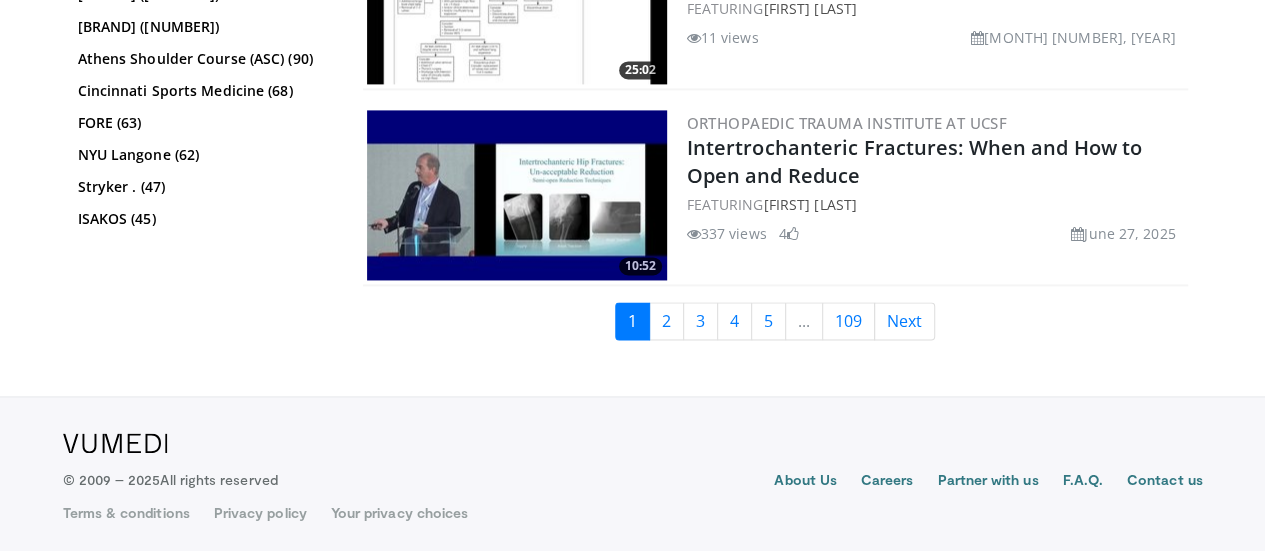 drag, startPoint x: 1269, startPoint y: 52, endPoint x: 1230, endPoint y: 530, distance: 479.58838 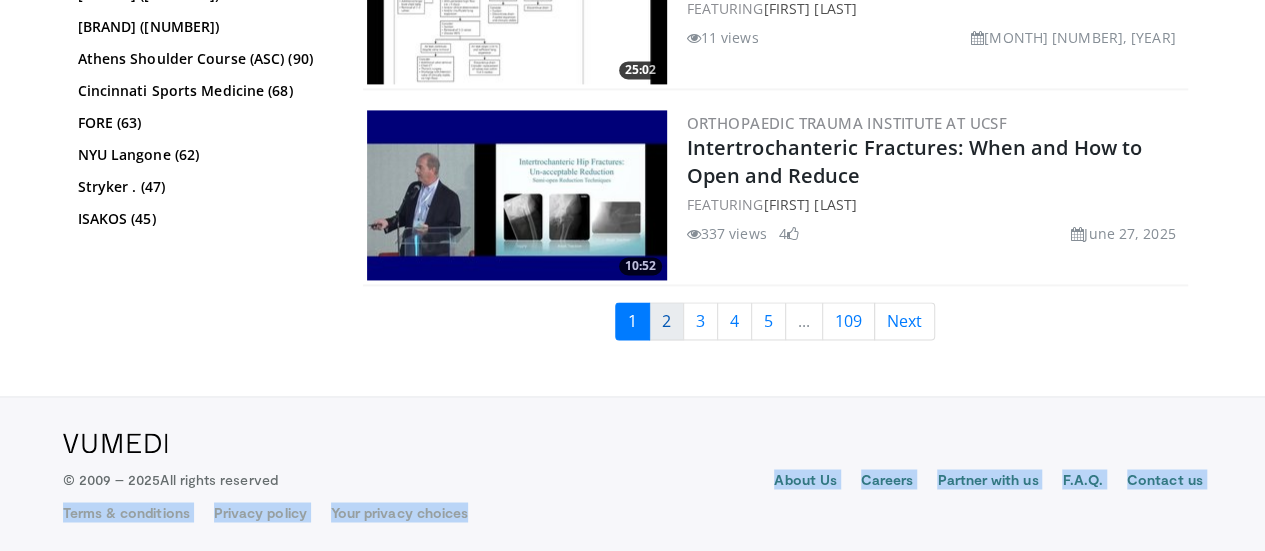 click on "2" at bounding box center [666, 321] 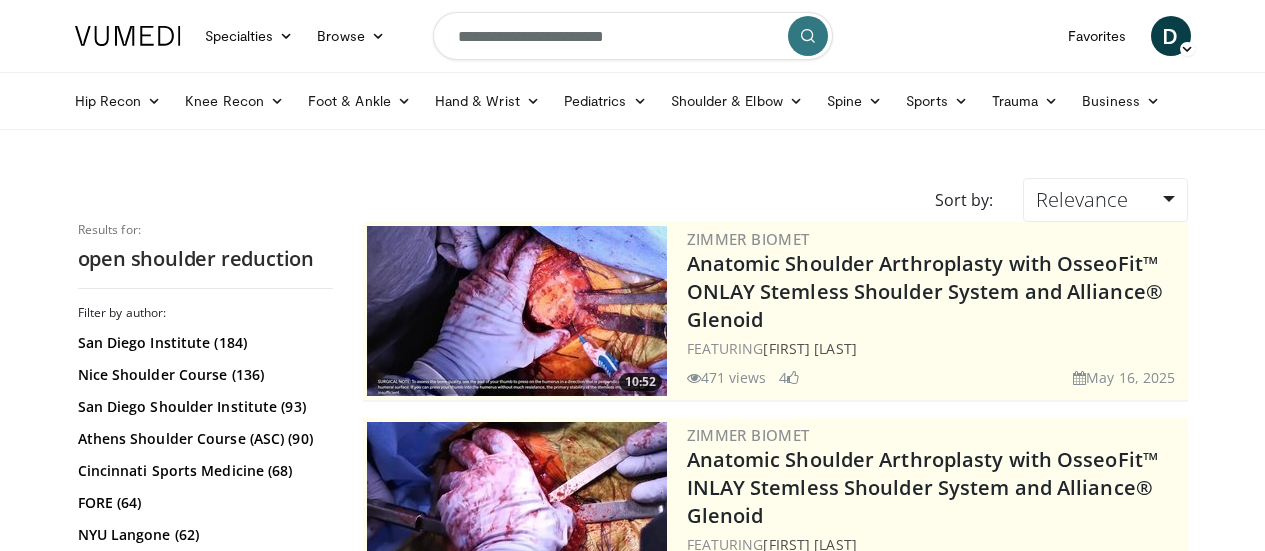 scroll, scrollTop: 0, scrollLeft: 0, axis: both 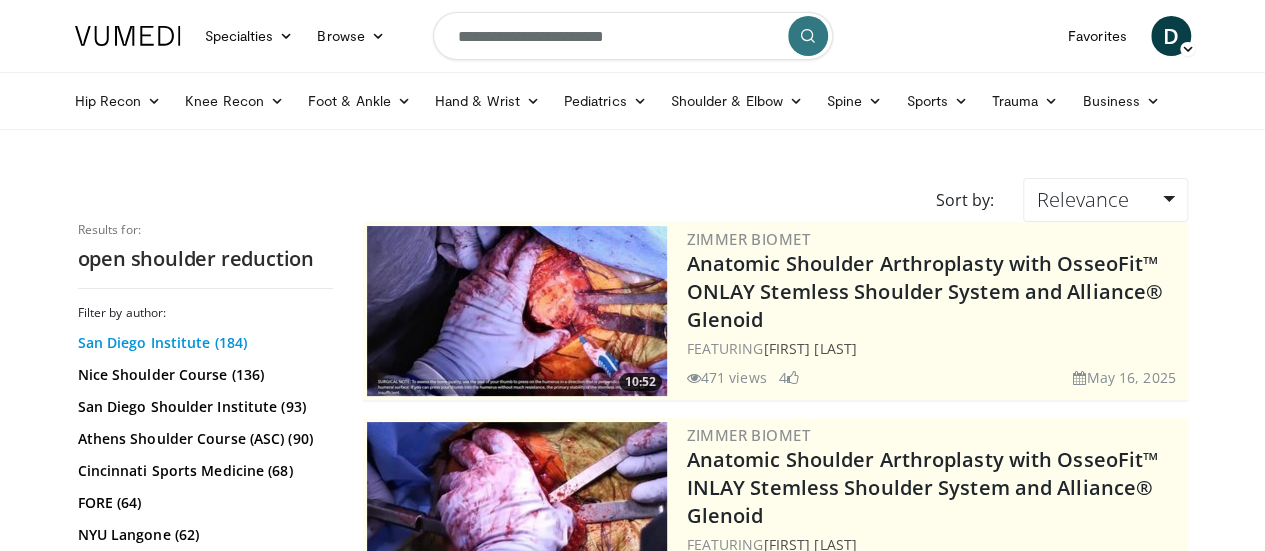 click on "San Diego Institute (184)" at bounding box center [203, 343] 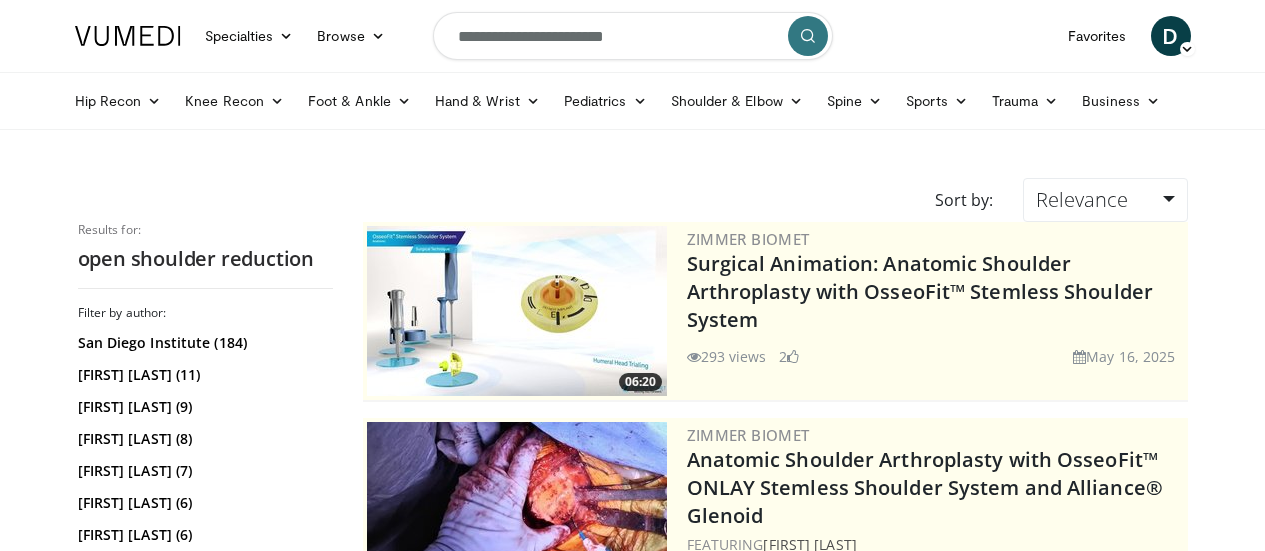 scroll, scrollTop: 0, scrollLeft: 0, axis: both 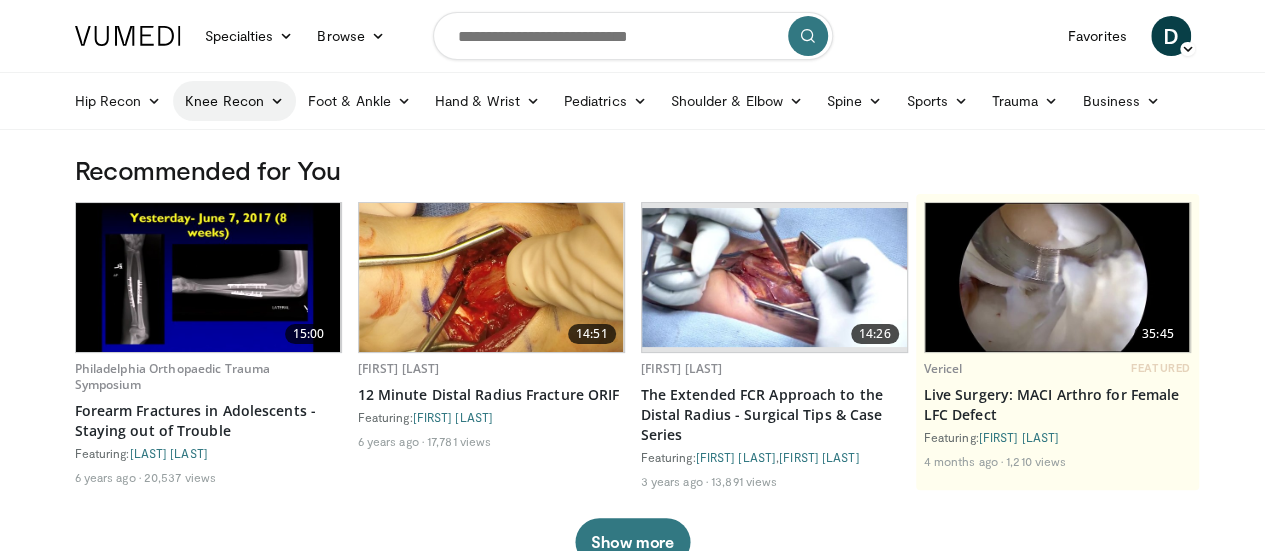 click at bounding box center (277, 101) 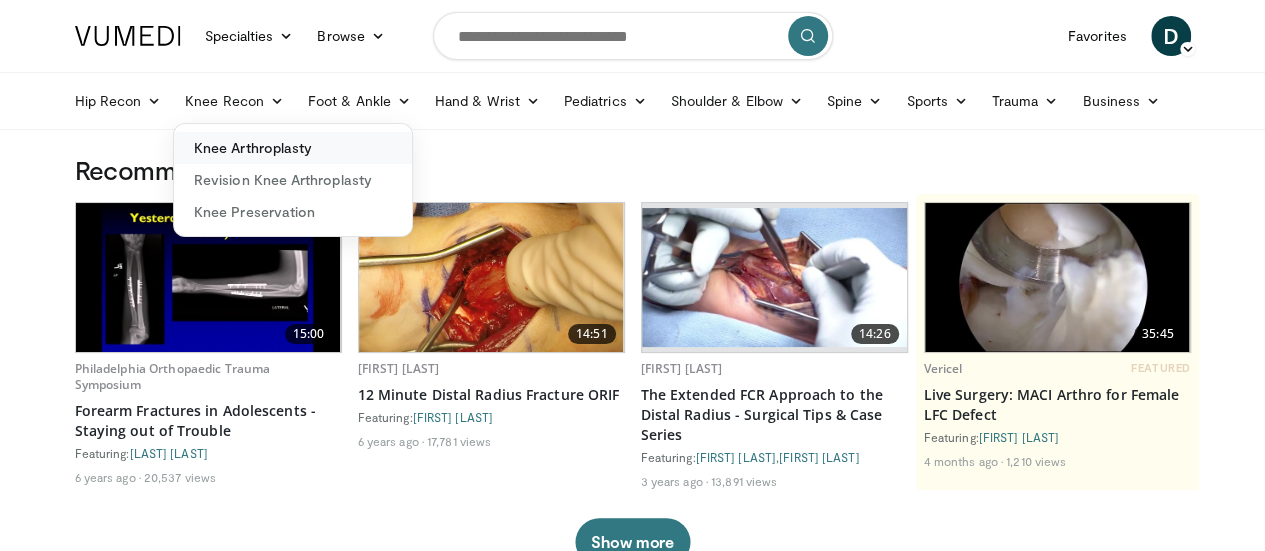 click on "Knee Arthroplasty" at bounding box center (293, 148) 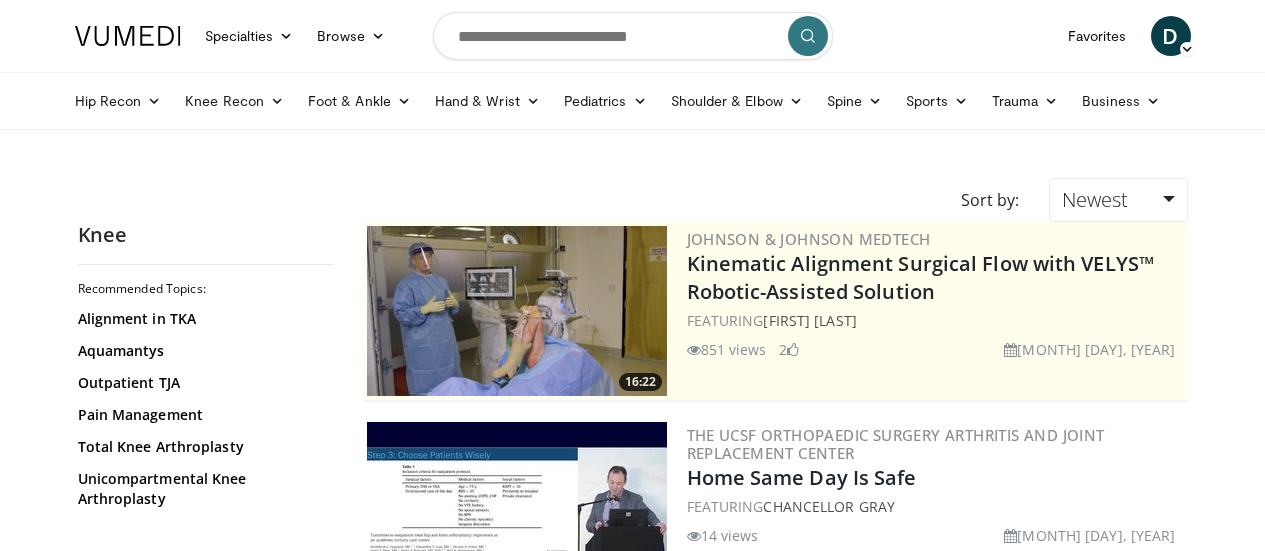 scroll, scrollTop: 0, scrollLeft: 0, axis: both 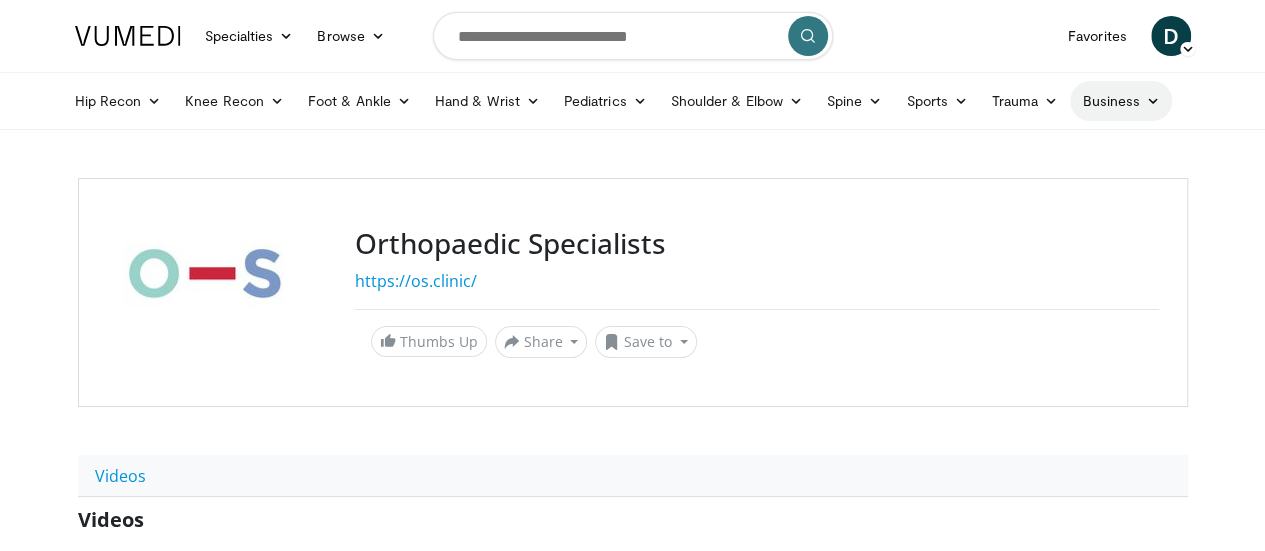 click at bounding box center [1153, 101] 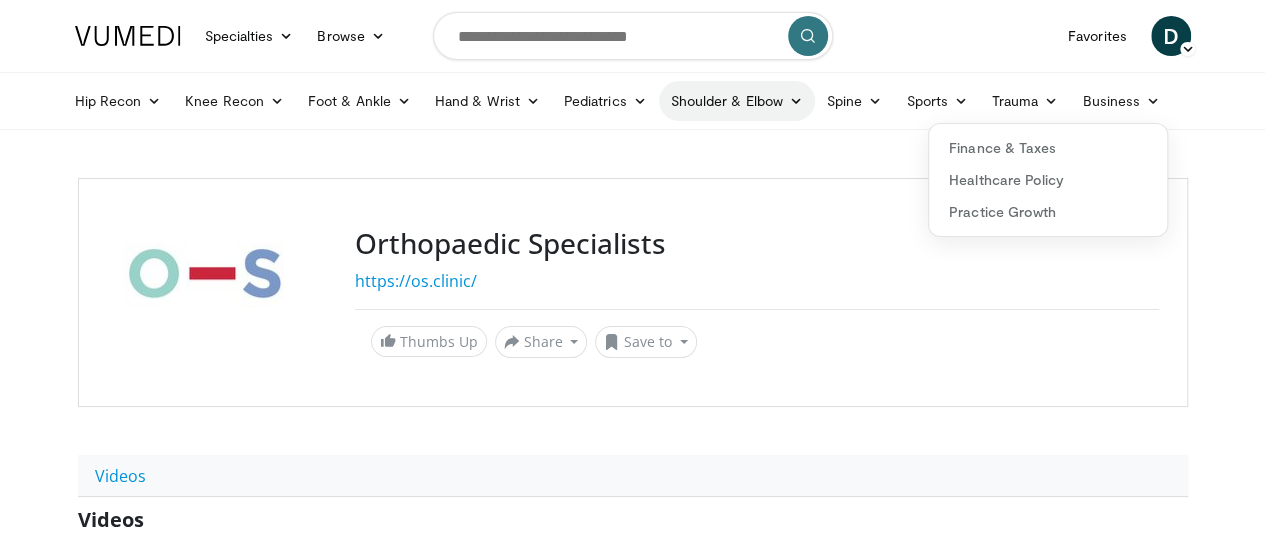 click on "Shoulder & Elbow" at bounding box center [737, 101] 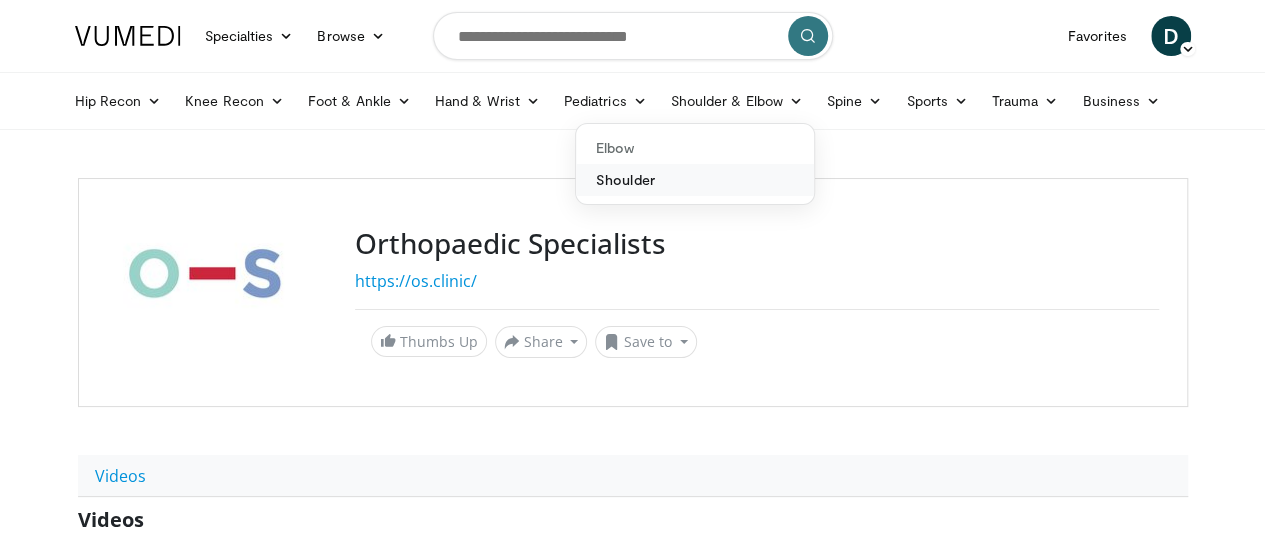click on "Shoulder" at bounding box center [695, 180] 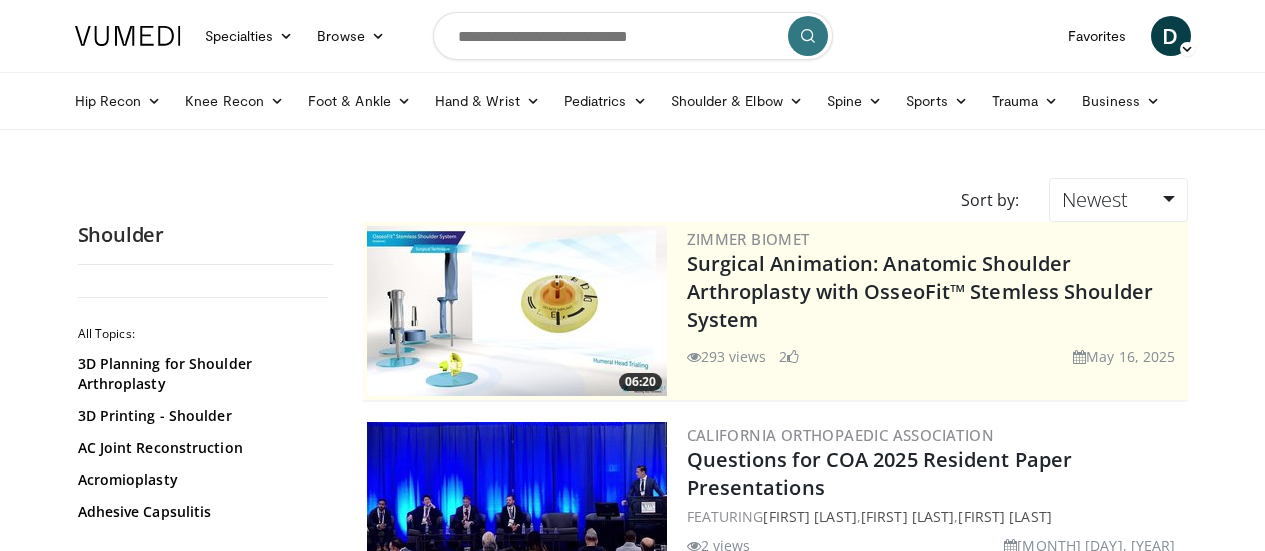 scroll, scrollTop: 0, scrollLeft: 0, axis: both 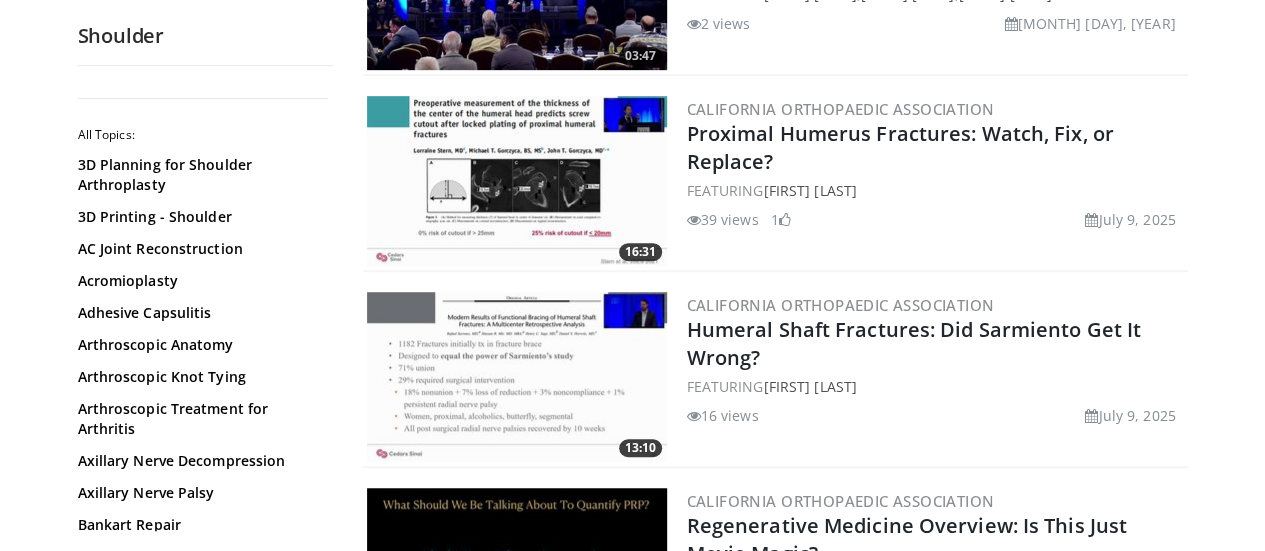 click on "Shoulder
All Topics:
3D Planning for Shoulder Arthroplasty
3D Printing - Shoulder
AC Joint Reconstruction
Acromioplasty
Adhesive Capsulitis
Arthroscopic Anatomy
Arthroscopic Knot Tying
Arthroscopic Treatment for Arthritis
Axillary Nerve Decompression
Axillary Nerve Palsy
Bankart Repair
Biceps Tenodesis
Biceps Tenotomy
Biologics for Shoulder
Bone Grafting for Instability
Bony Bankart
Brachial Plexus
Bristow
Buford Complex
Calcific Tendonitis
CC Ligament Reconstruction Coracoplasty" at bounding box center (205, 2275) 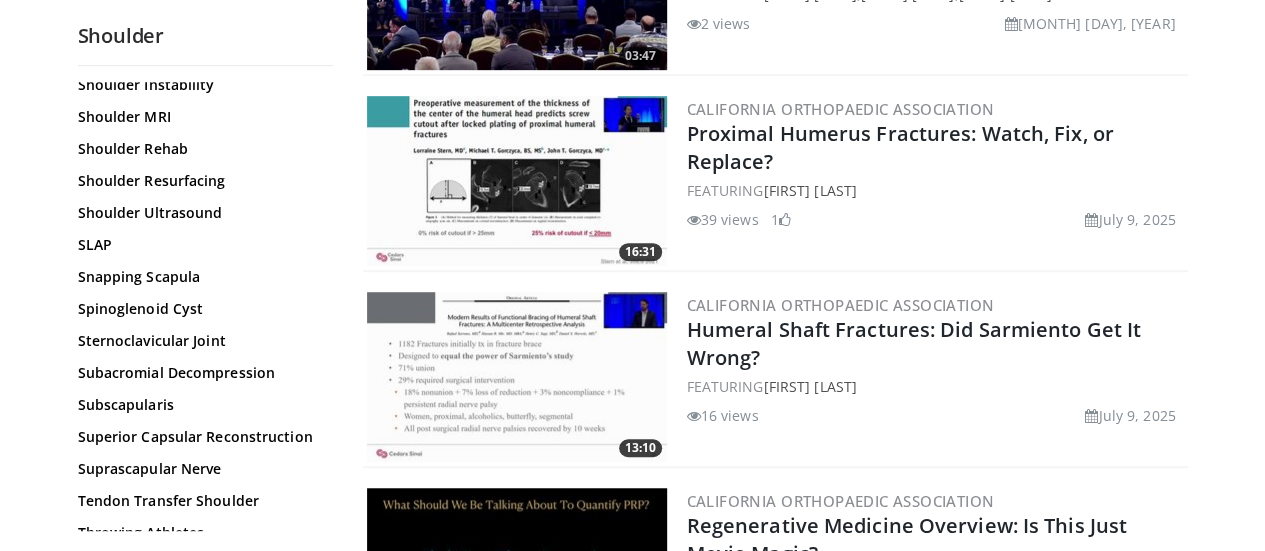scroll, scrollTop: 2159, scrollLeft: 0, axis: vertical 